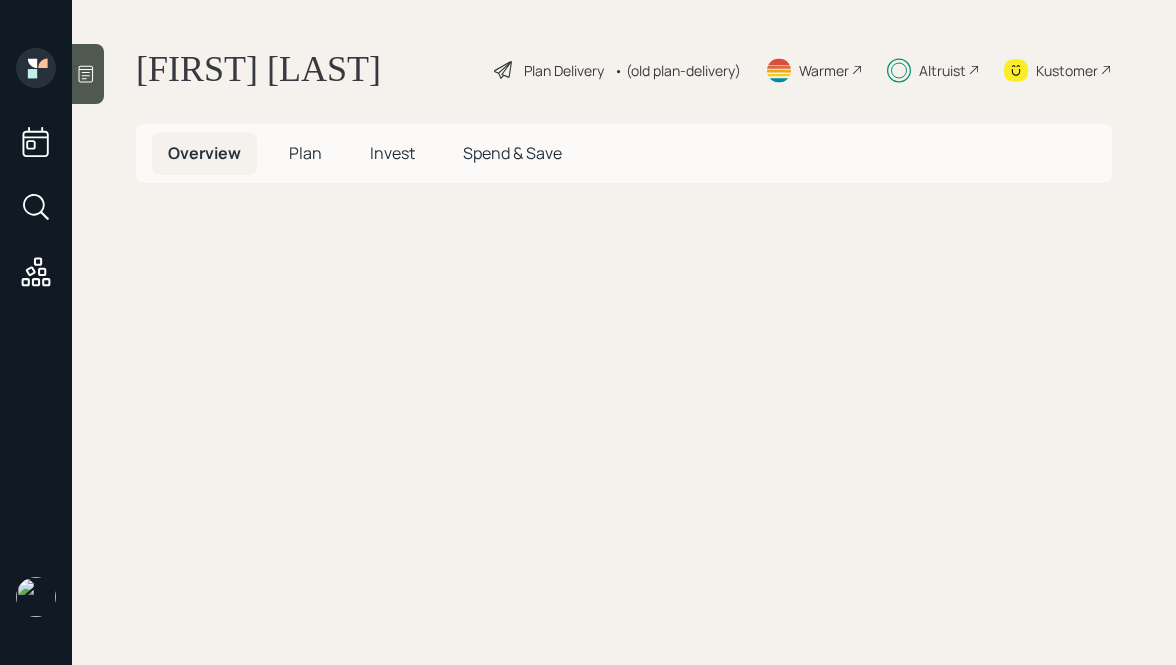 scroll, scrollTop: 0, scrollLeft: 0, axis: both 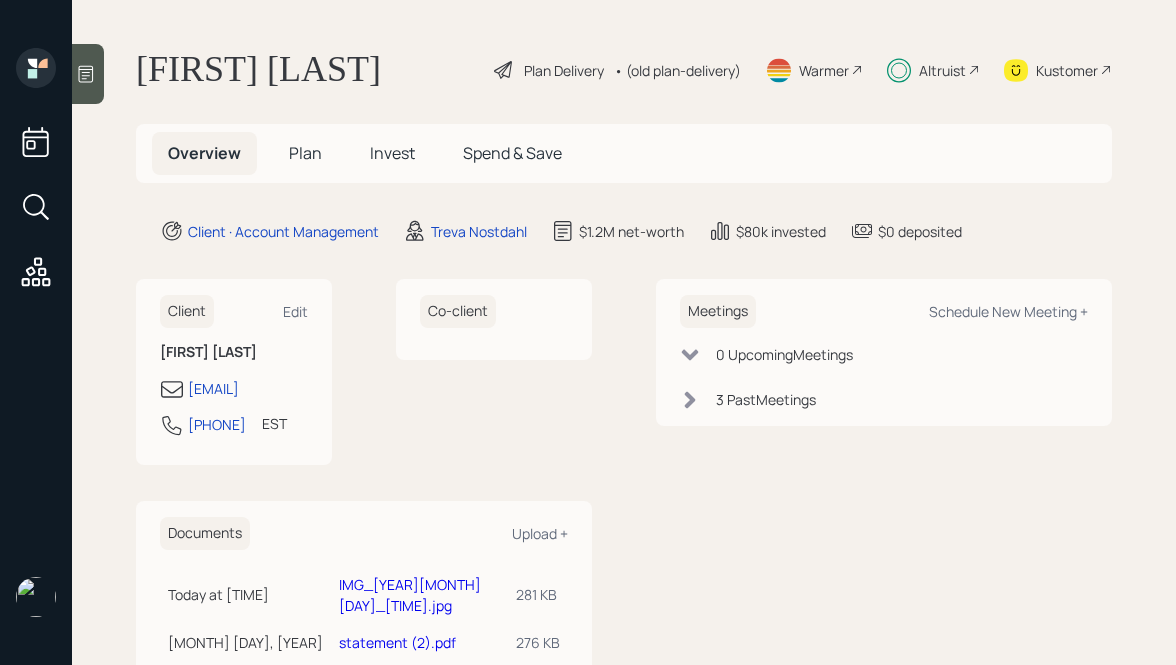 click on "Plan" at bounding box center (305, 153) 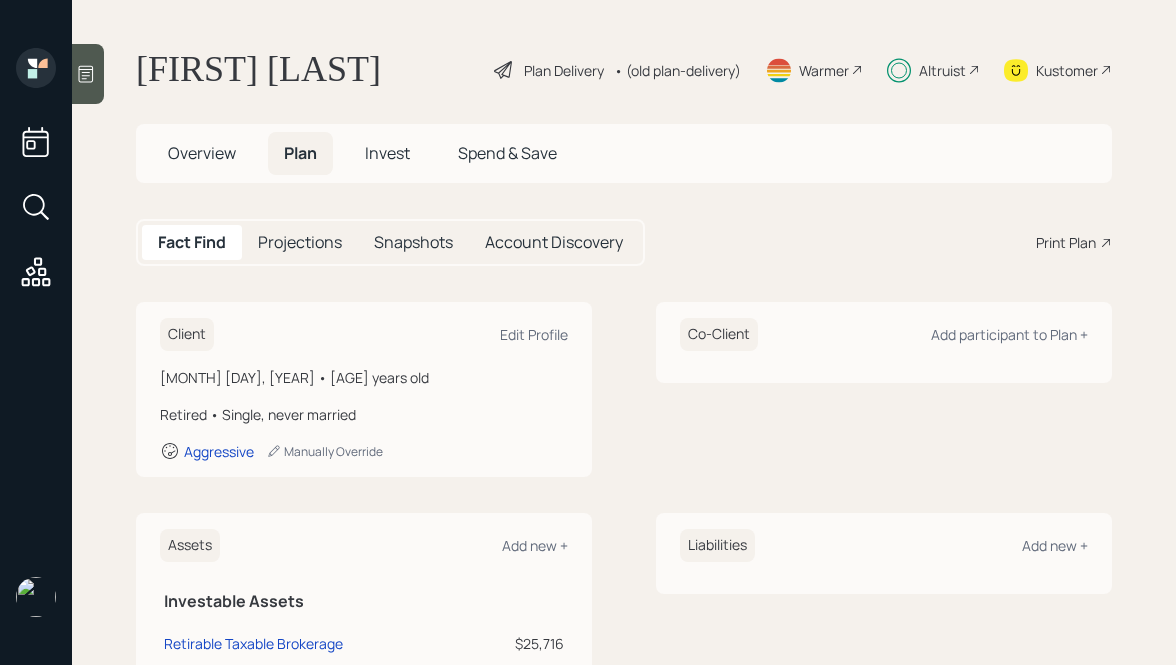 click on "Invest" at bounding box center [387, 153] 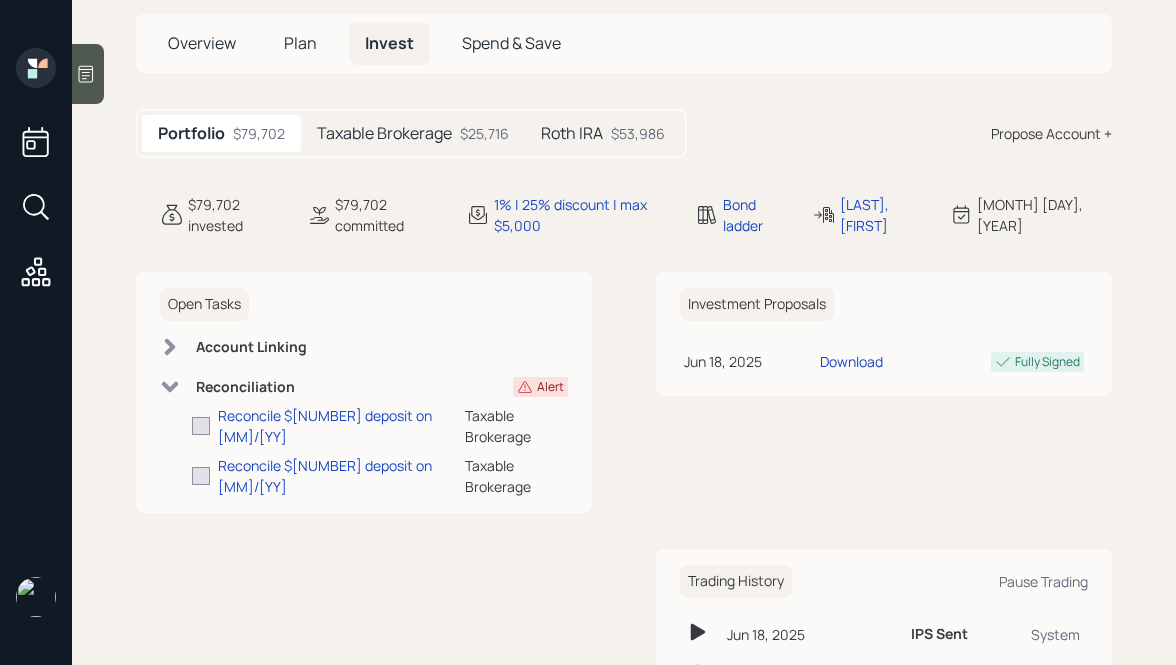 scroll, scrollTop: 114, scrollLeft: 0, axis: vertical 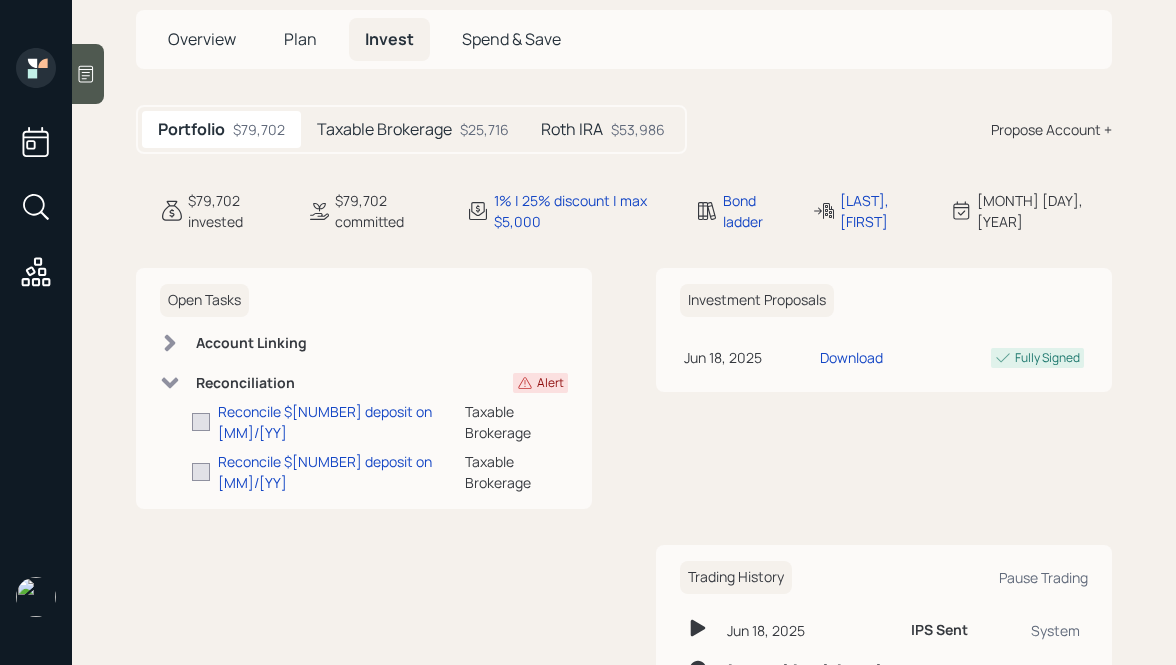 click on "Taxable Brokerage $25,716" at bounding box center (413, 129) 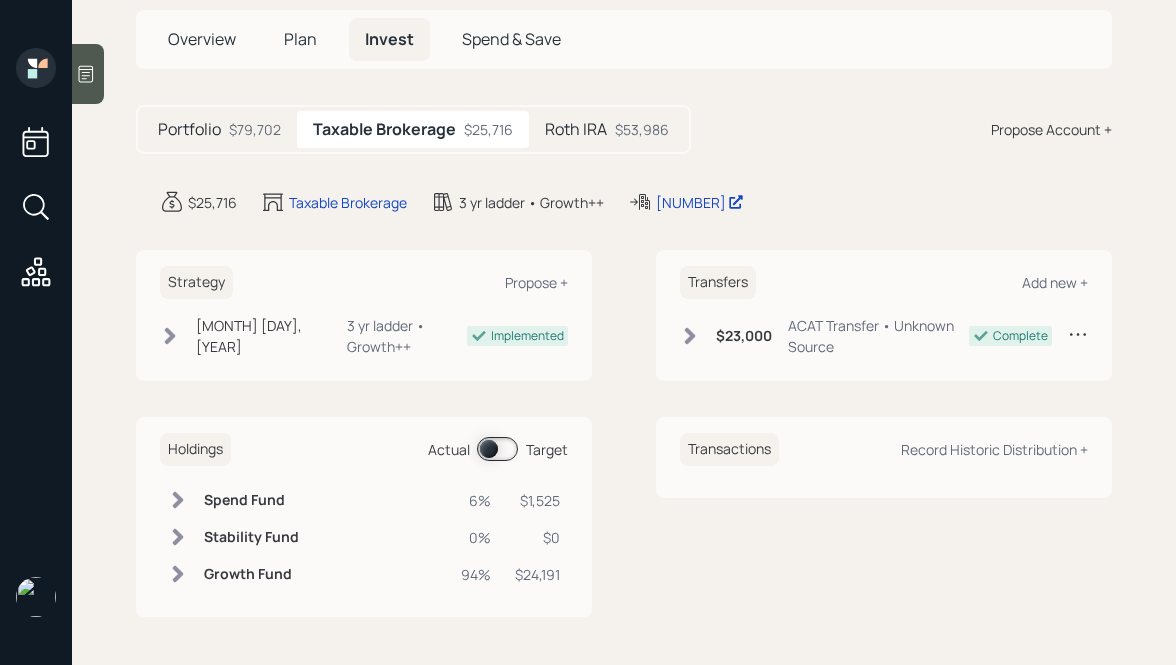 click at bounding box center (690, 336) 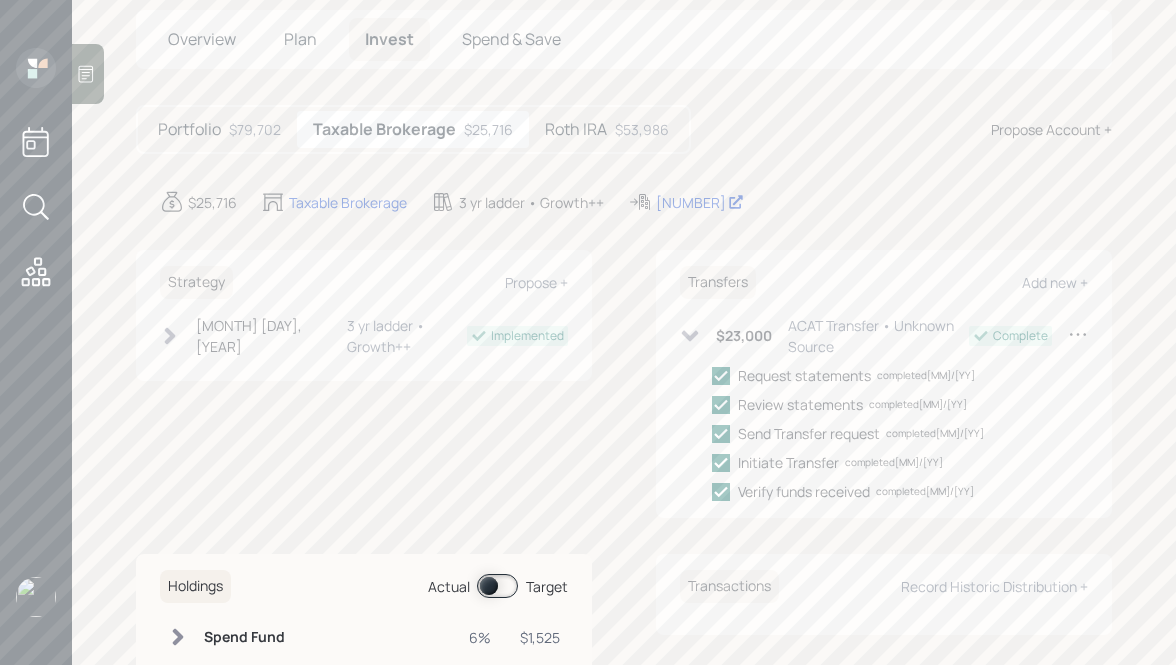 scroll, scrollTop: 0, scrollLeft: 0, axis: both 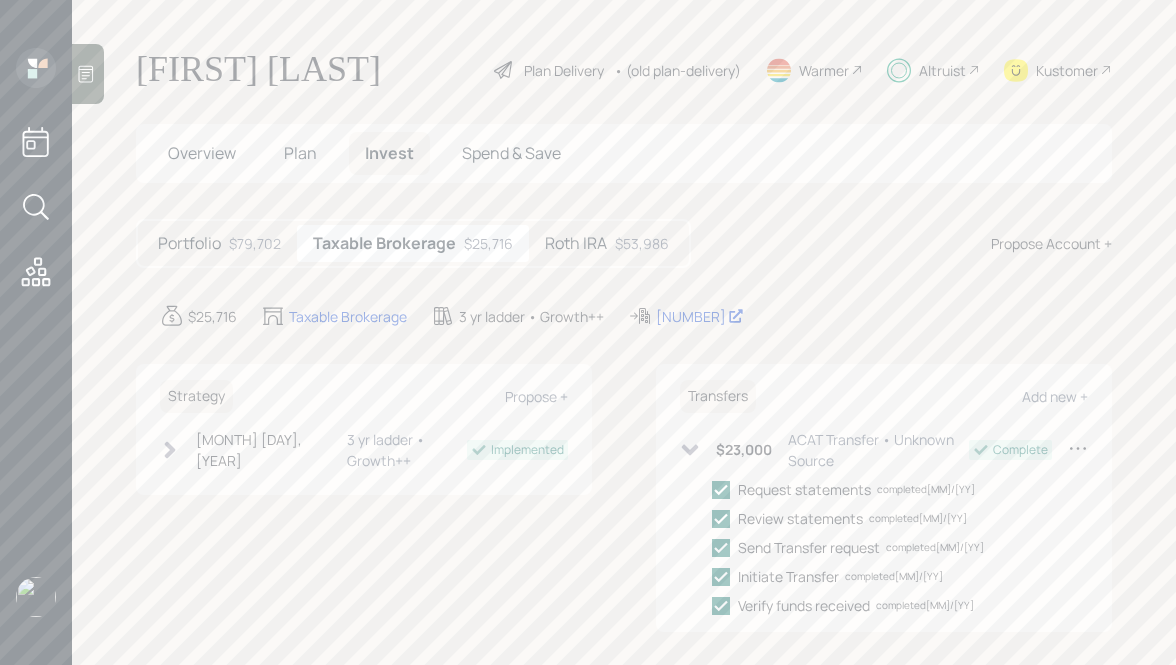 click on "Portfolio" at bounding box center [189, 243] 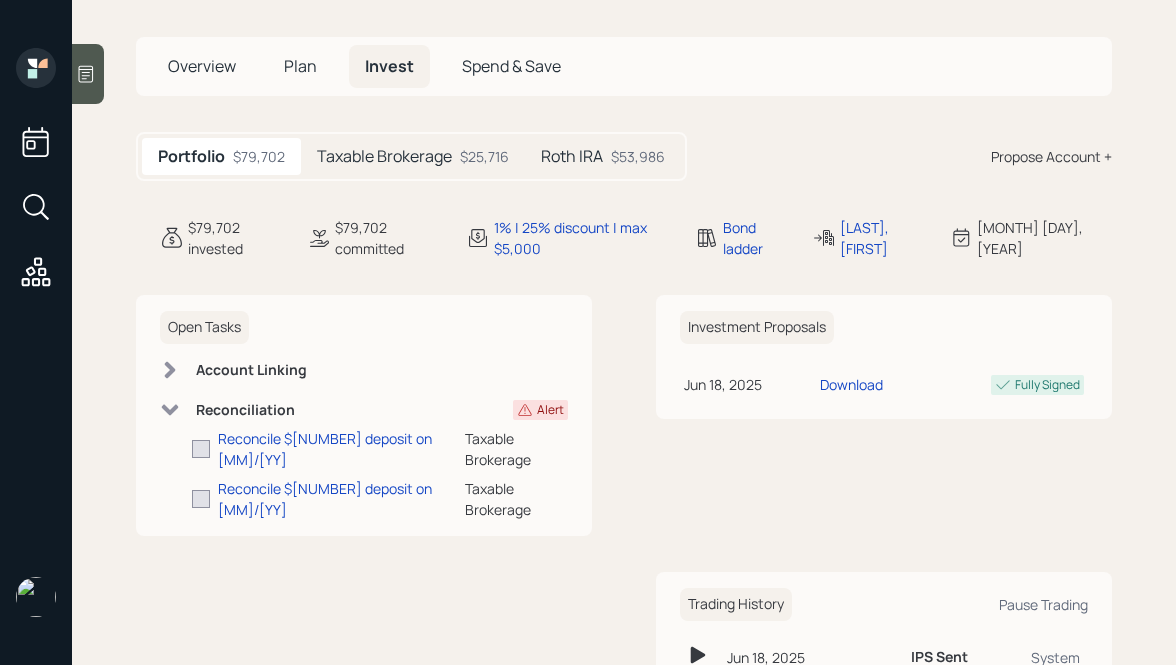 scroll, scrollTop: 101, scrollLeft: 0, axis: vertical 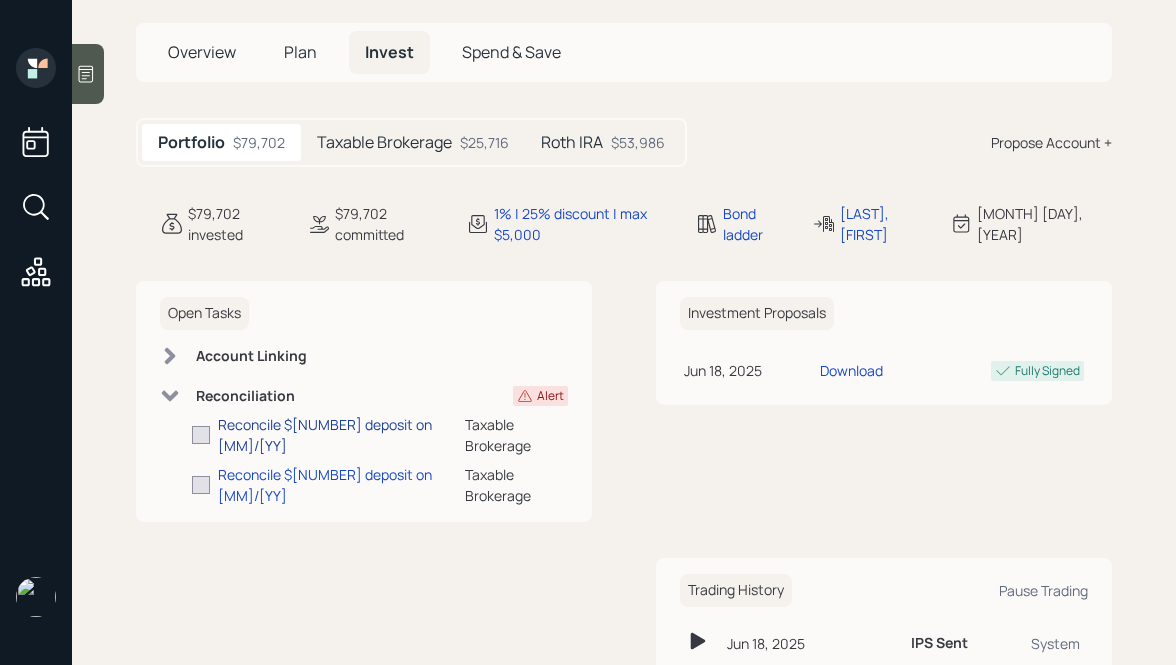 click on "Reconcile $[NUMBER] deposit on [MM]/[YY]" at bounding box center [341, 435] 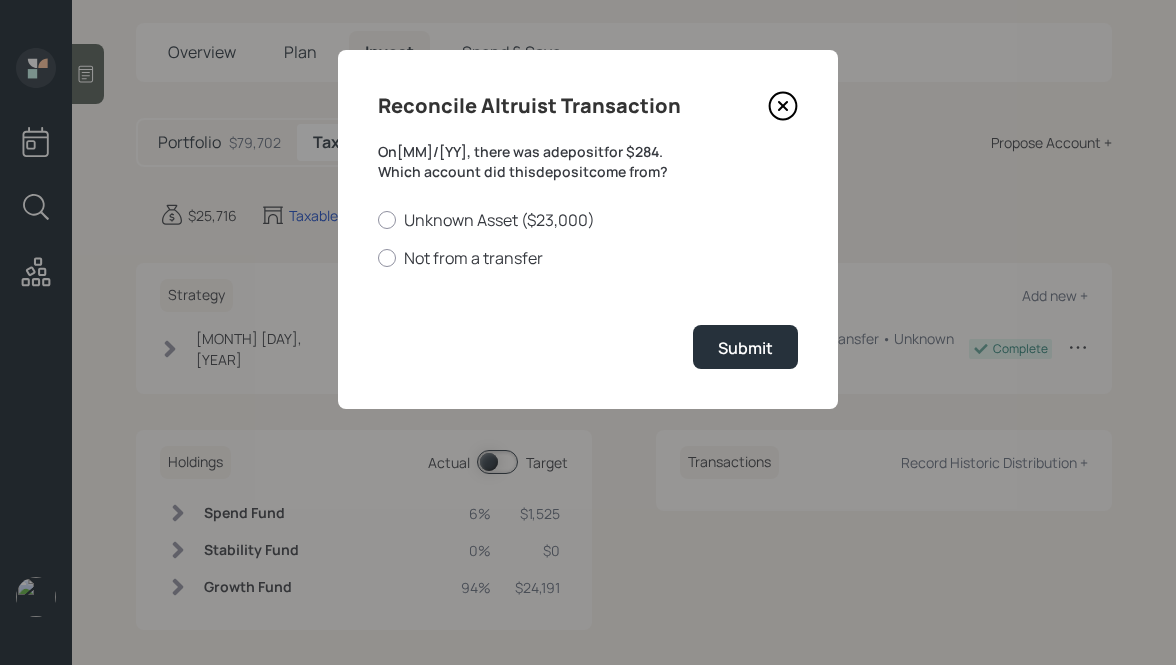 click at bounding box center [783, 106] 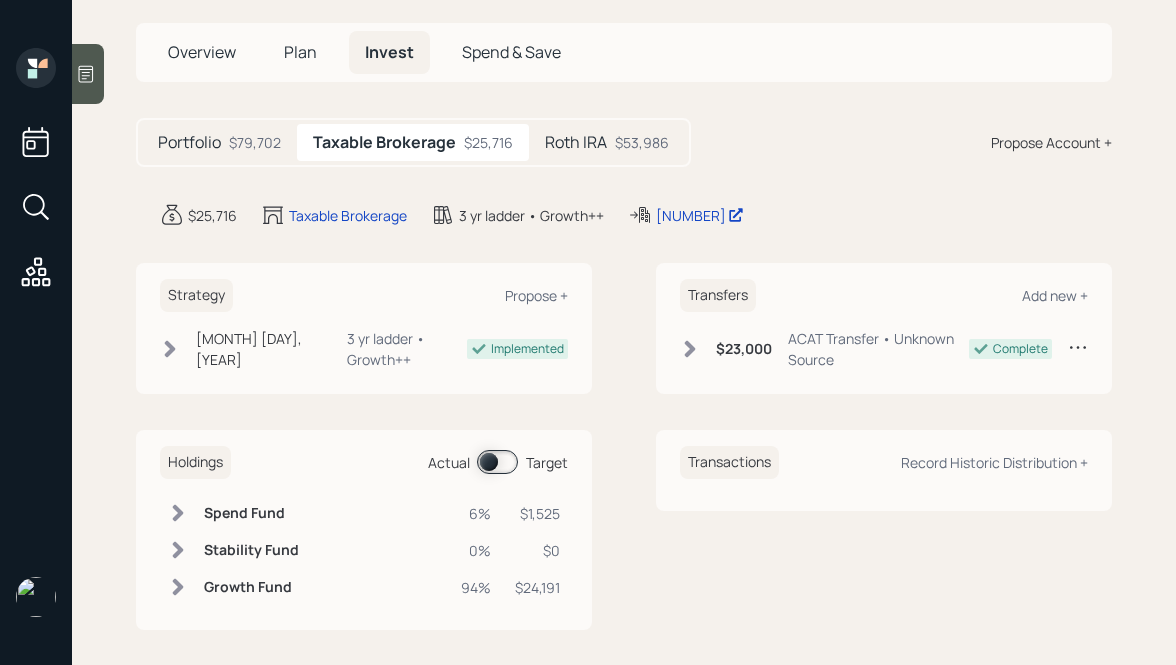 click on "Portfolio" at bounding box center [189, 142] 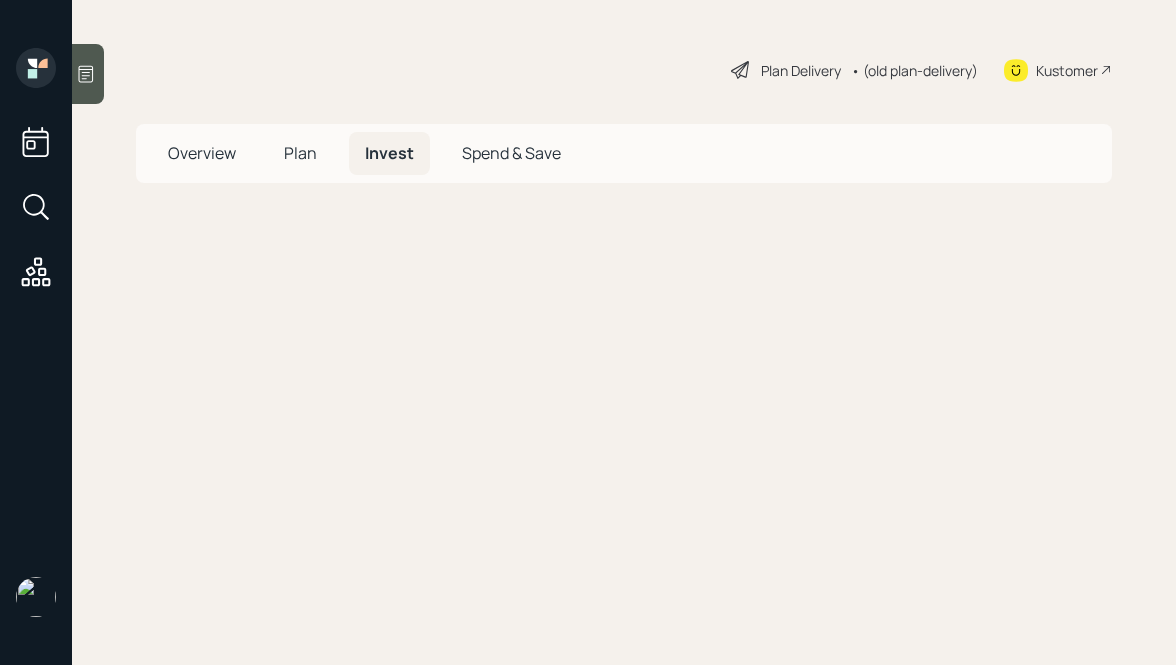 scroll, scrollTop: 0, scrollLeft: 0, axis: both 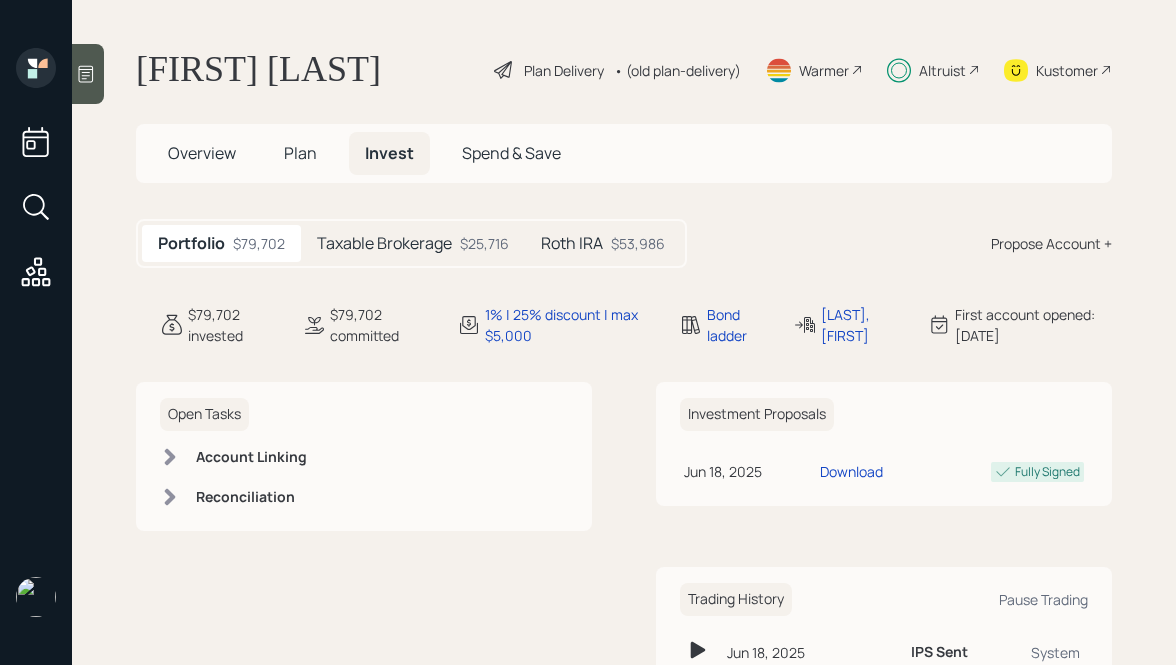 click on "[FIRST] [LAST]" at bounding box center [258, 70] 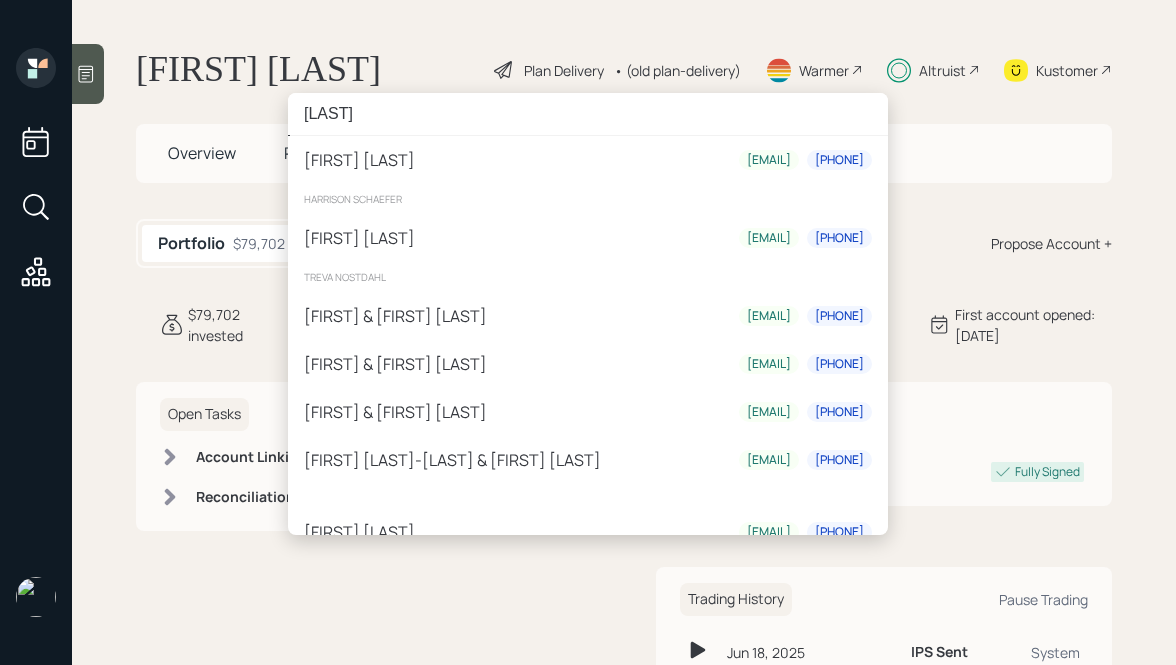 scroll, scrollTop: 801, scrollLeft: 0, axis: vertical 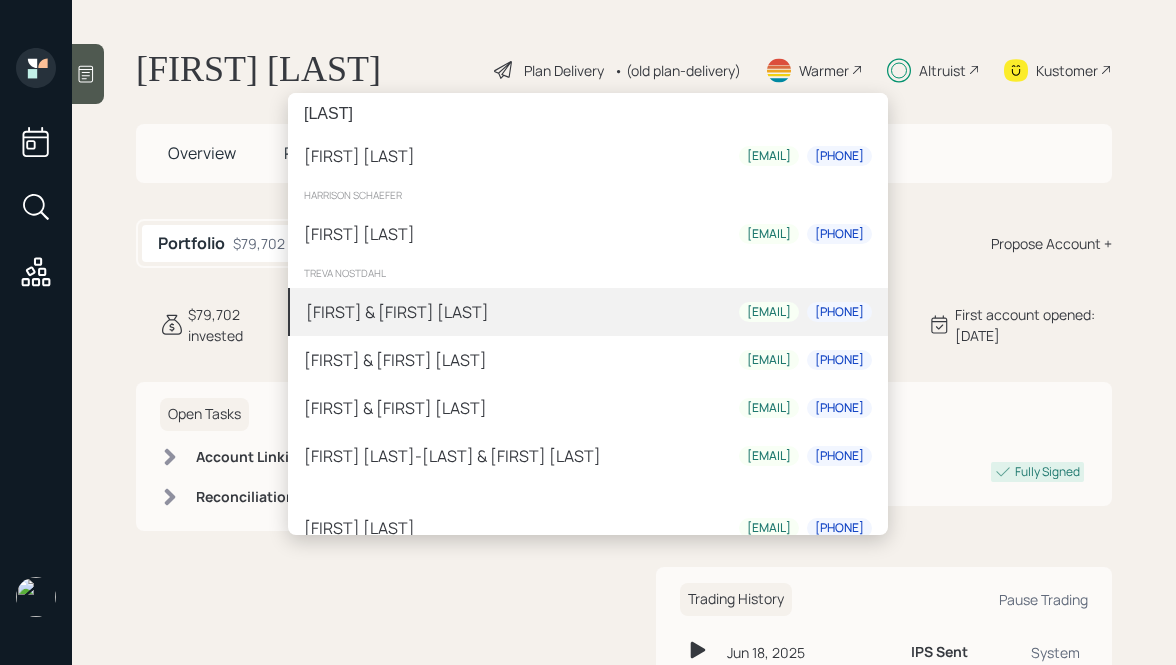 type on "[LAST]" 